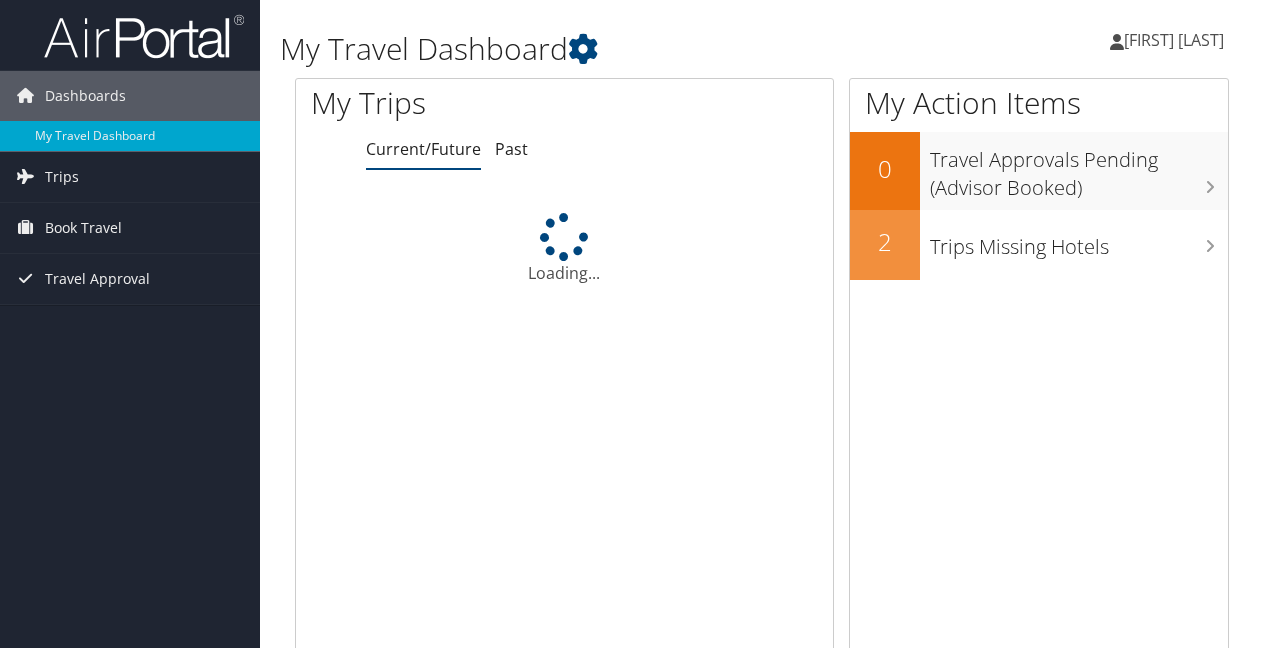 scroll, scrollTop: 0, scrollLeft: 0, axis: both 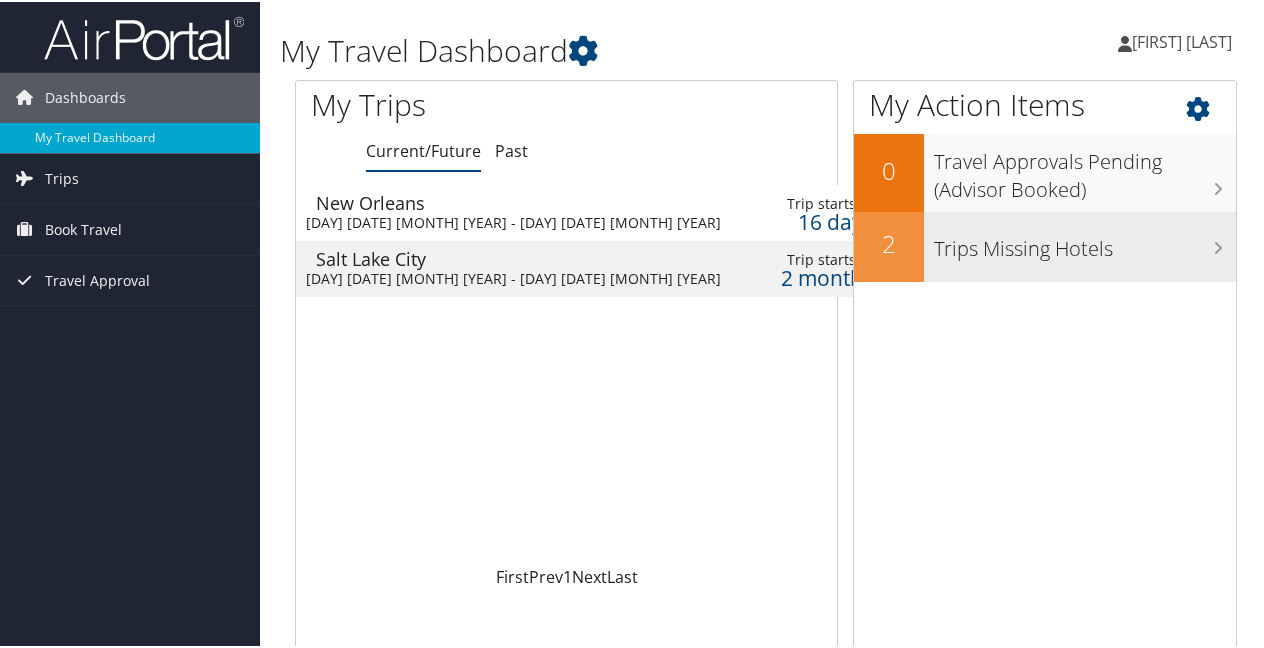 click on "Trips Missing Hotels" at bounding box center [1085, 242] 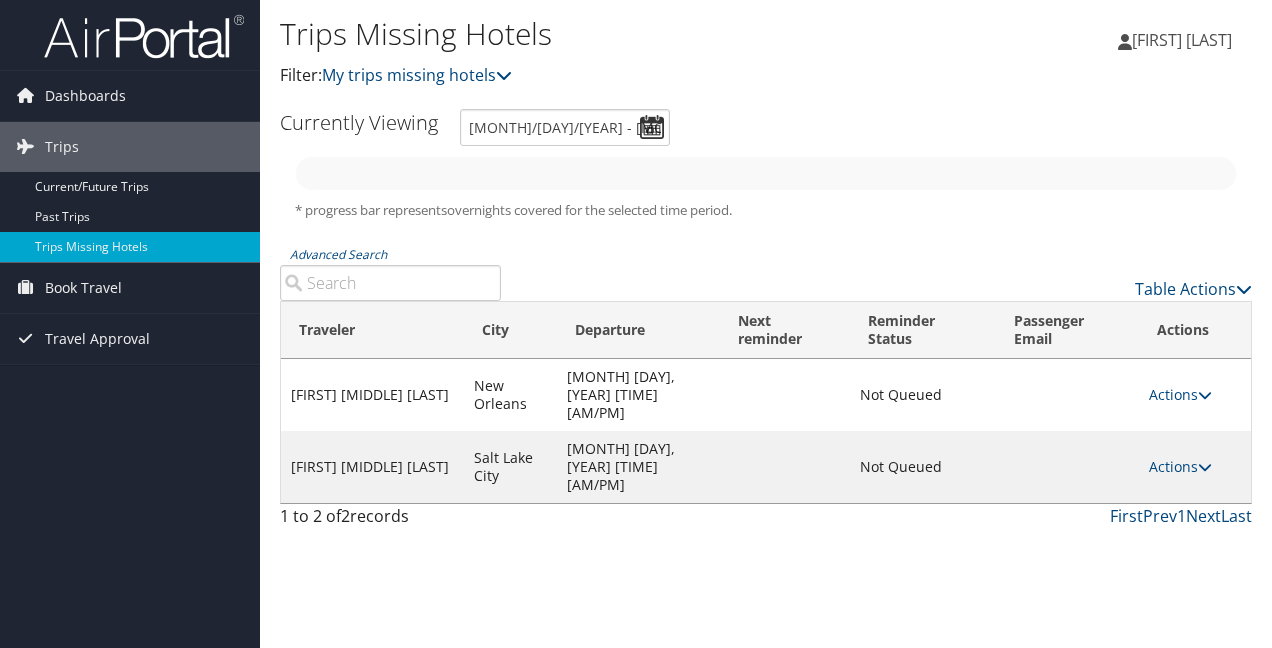 scroll, scrollTop: 0, scrollLeft: 0, axis: both 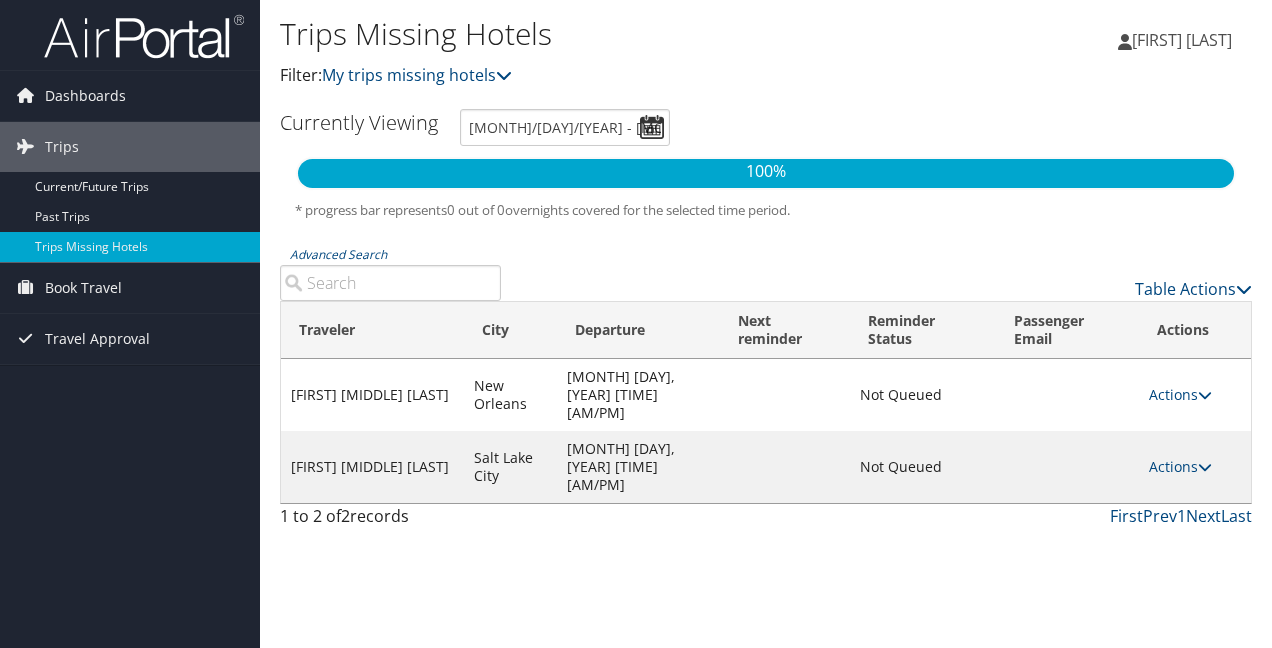click on "Actions   Send Reminder  View Itinerary  Attach Hotel" at bounding box center (1195, 395) 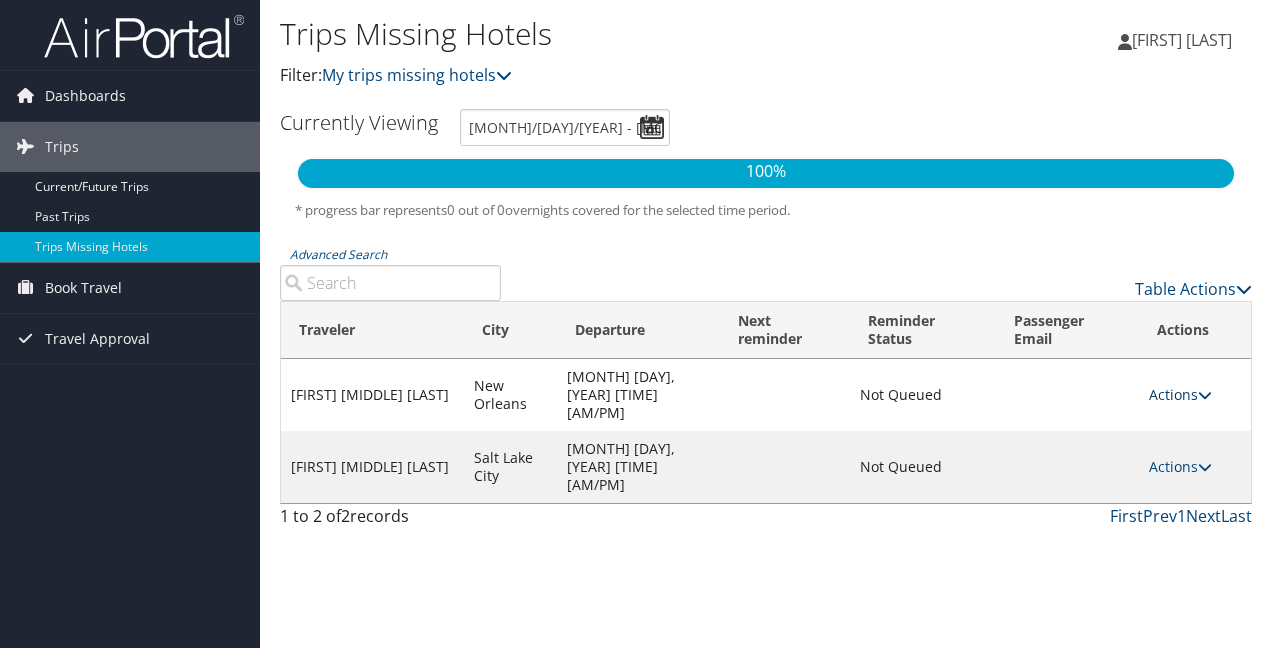 click on "Actions" at bounding box center [1180, 394] 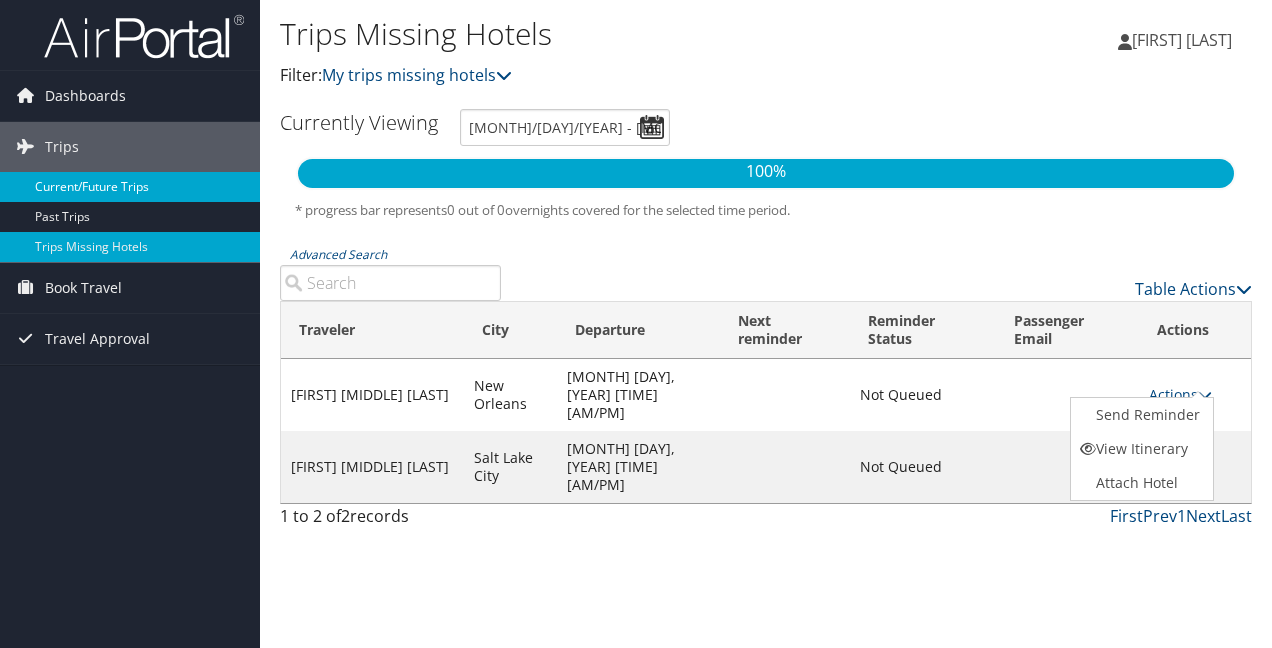 click on "Current/Future Trips" at bounding box center (130, 187) 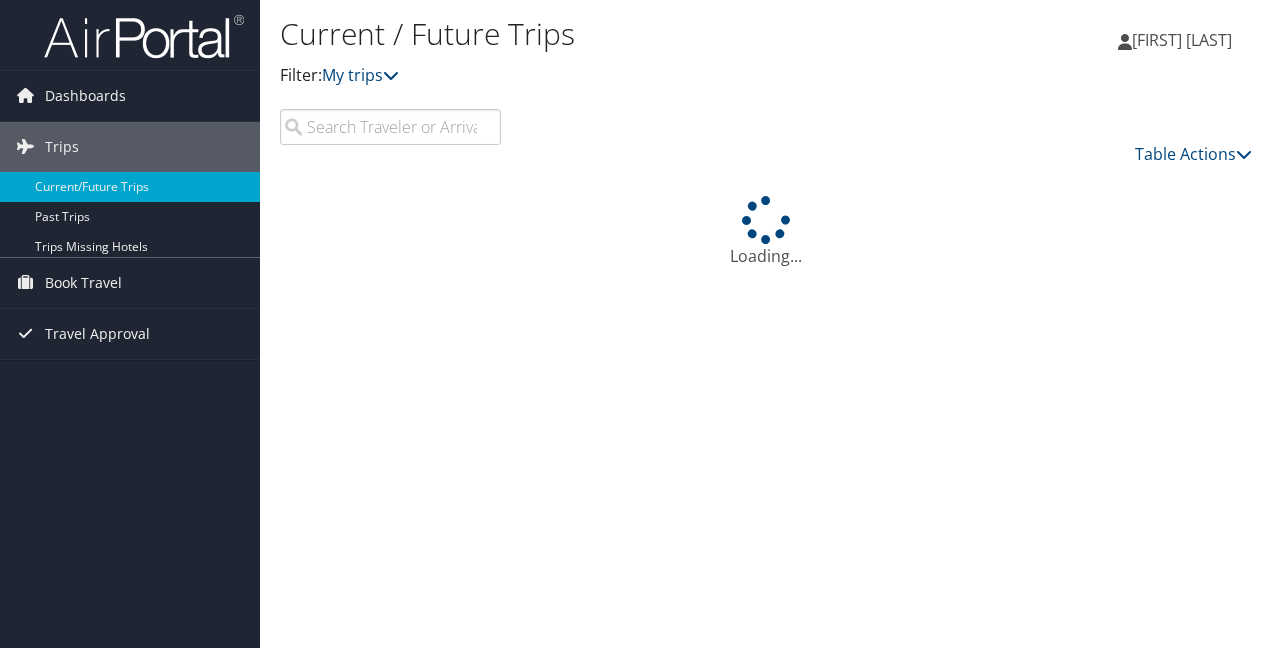 scroll, scrollTop: 0, scrollLeft: 0, axis: both 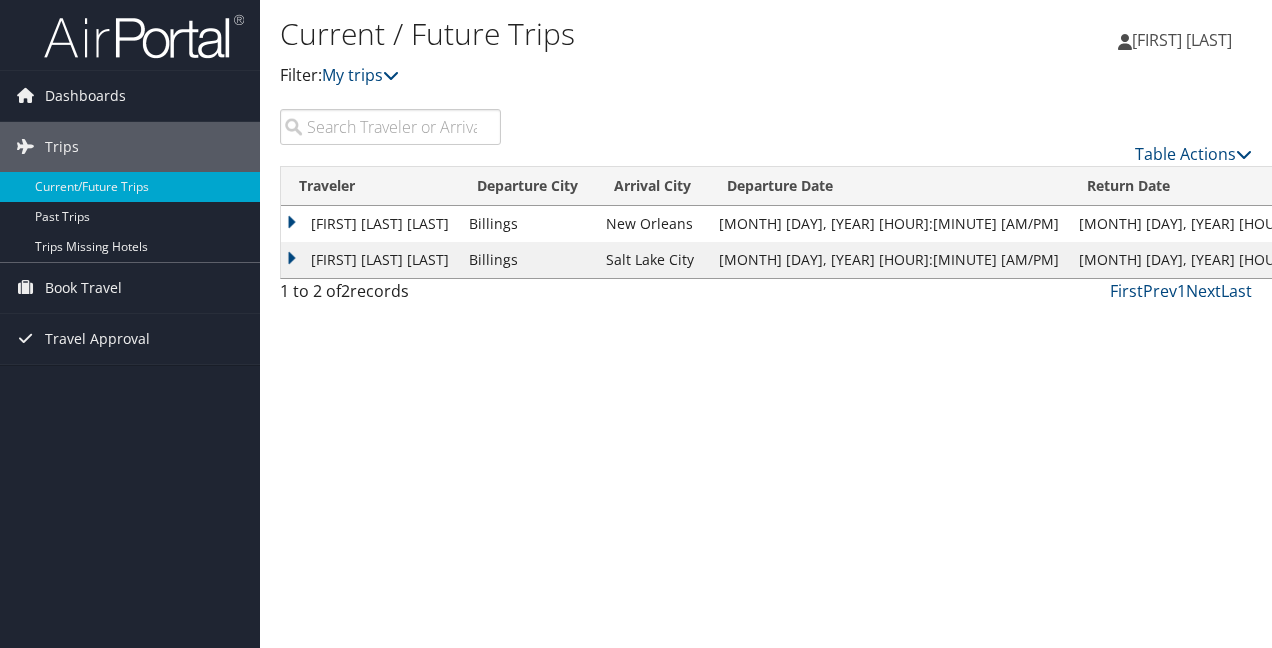 click on "[FIRST] [MIDDLE] [LAST]" at bounding box center (370, 224) 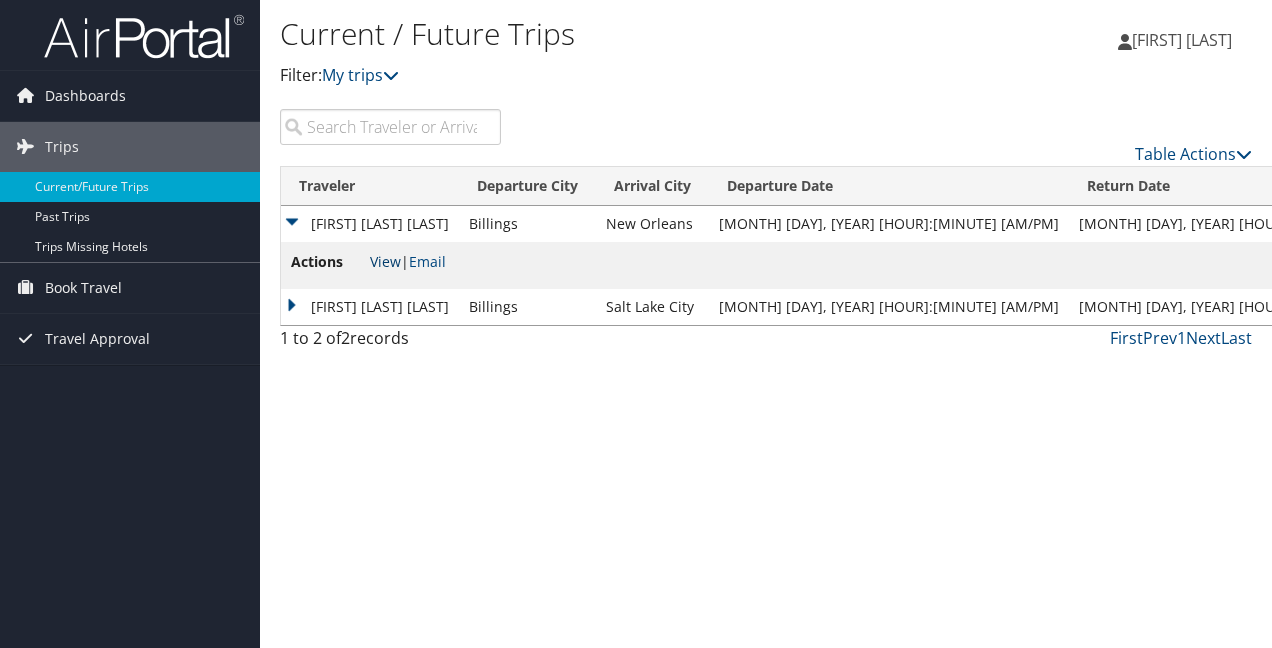 click on "View" at bounding box center (385, 261) 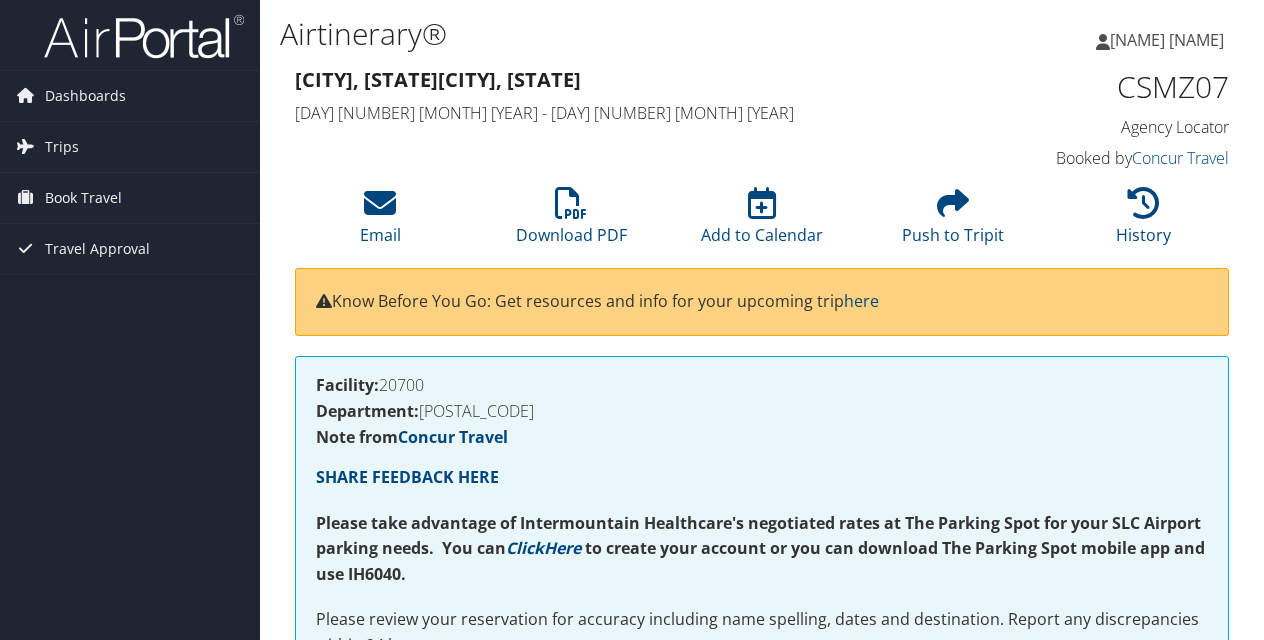 scroll, scrollTop: 0, scrollLeft: 0, axis: both 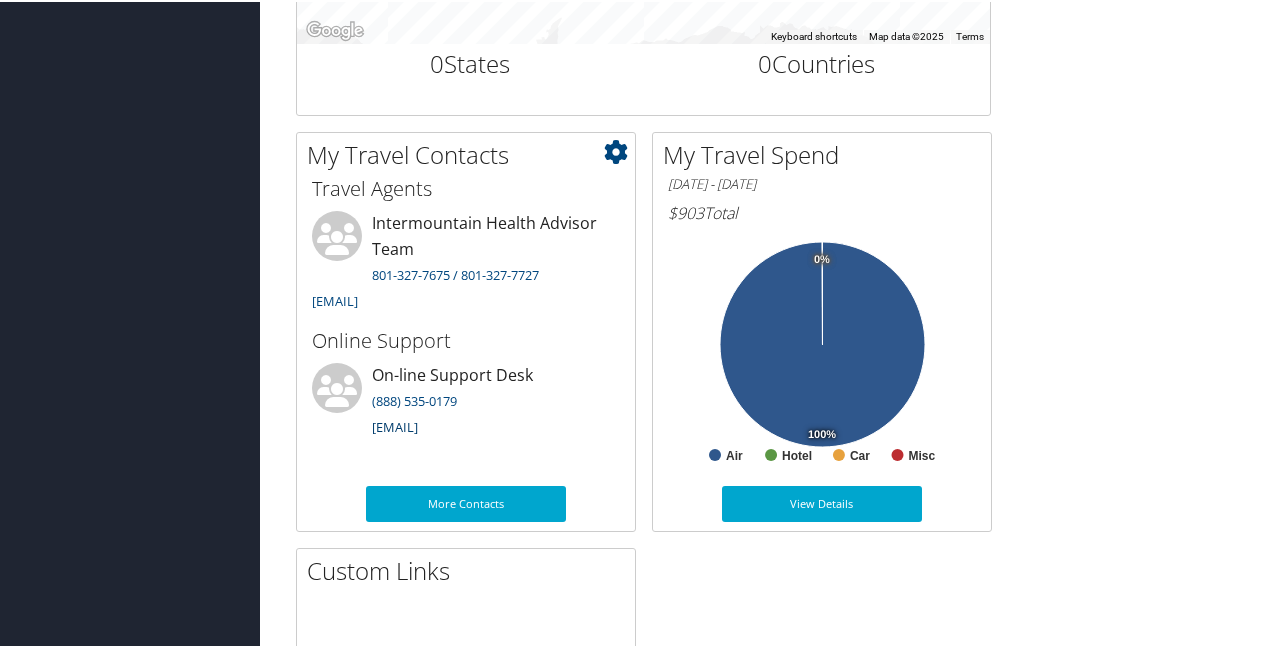 click on "[EMAIL]" at bounding box center [395, 425] 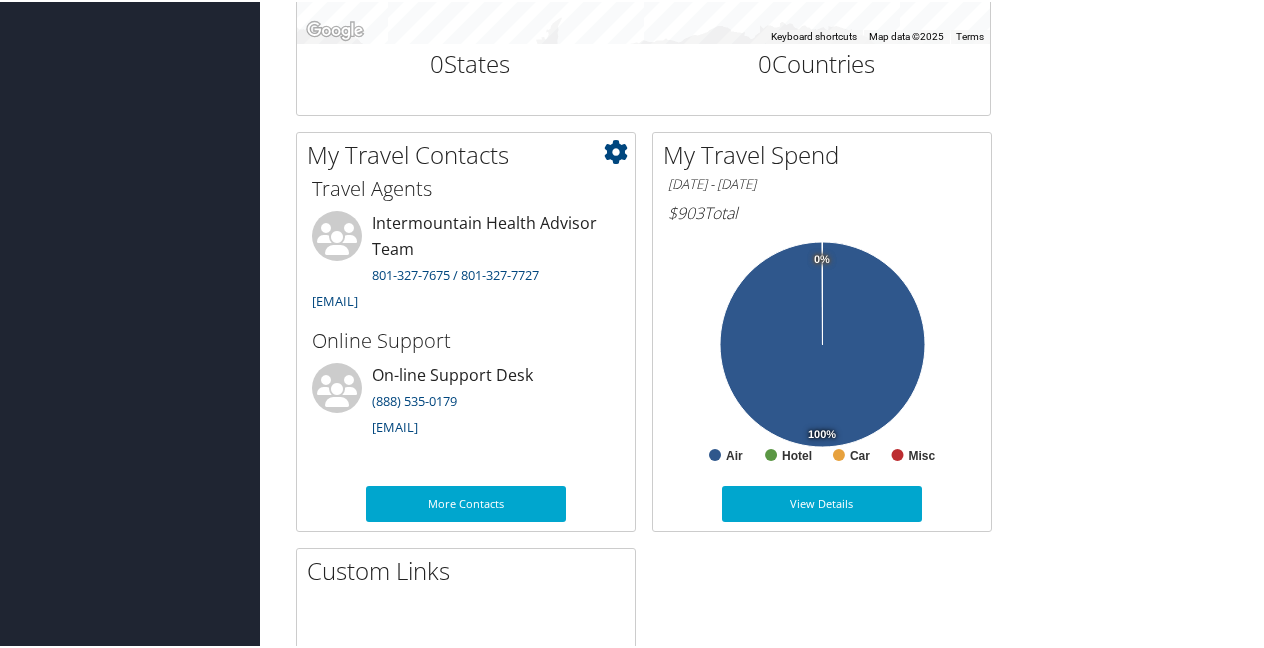 drag, startPoint x: 564, startPoint y: 425, endPoint x: 364, endPoint y: 436, distance: 200.30228 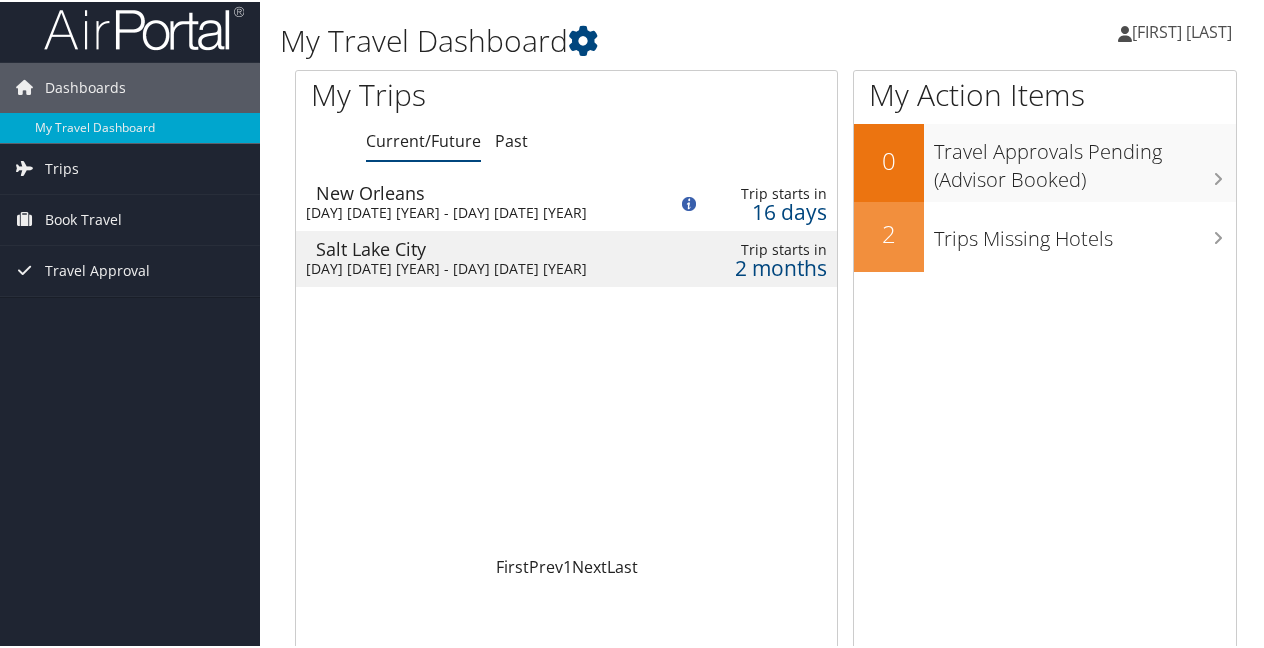 scroll, scrollTop: 0, scrollLeft: 0, axis: both 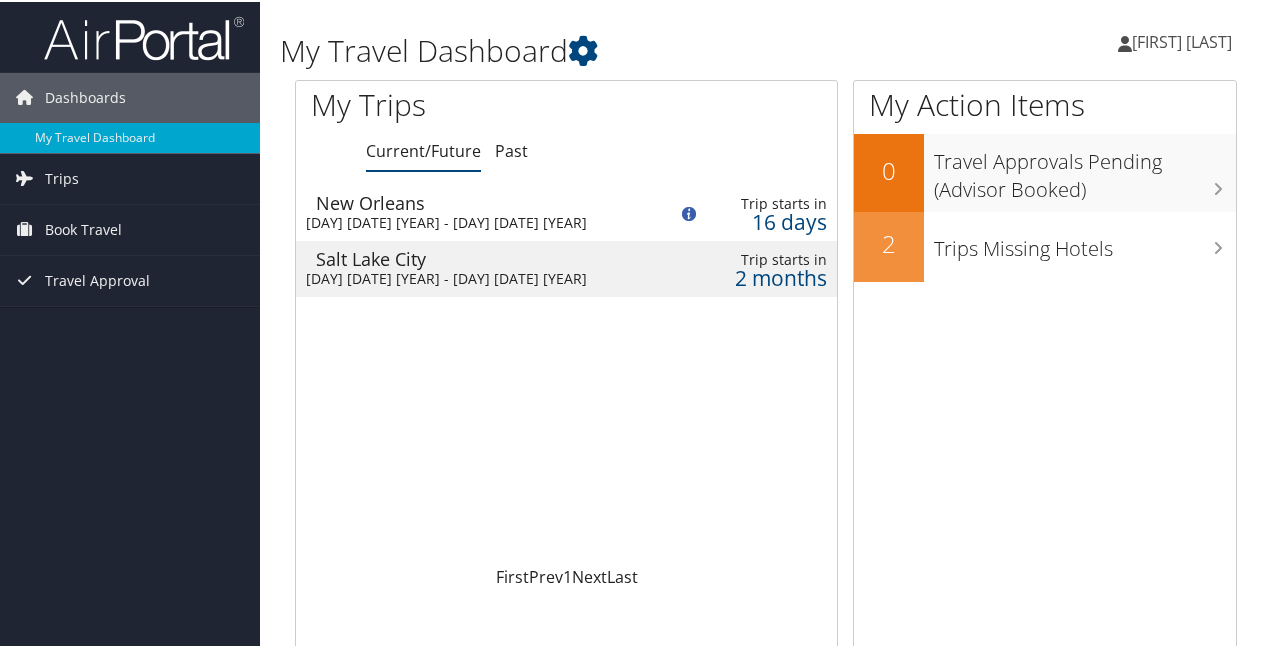 click on "New Orleans" at bounding box center (482, 201) 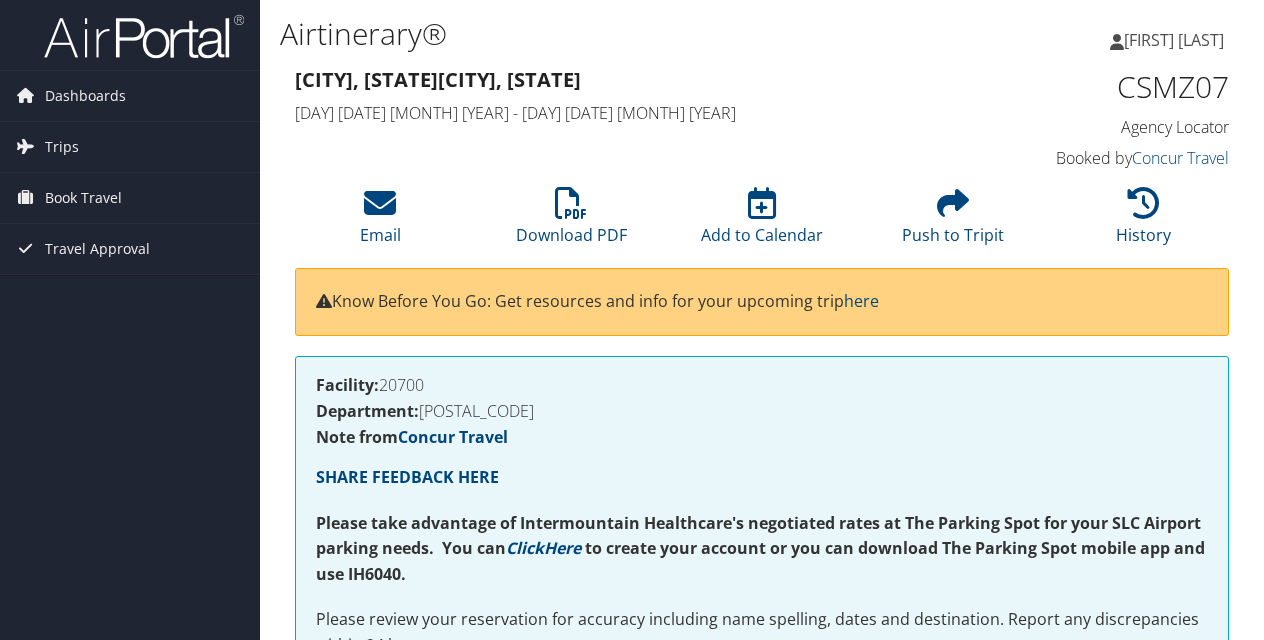 scroll, scrollTop: 0, scrollLeft: 0, axis: both 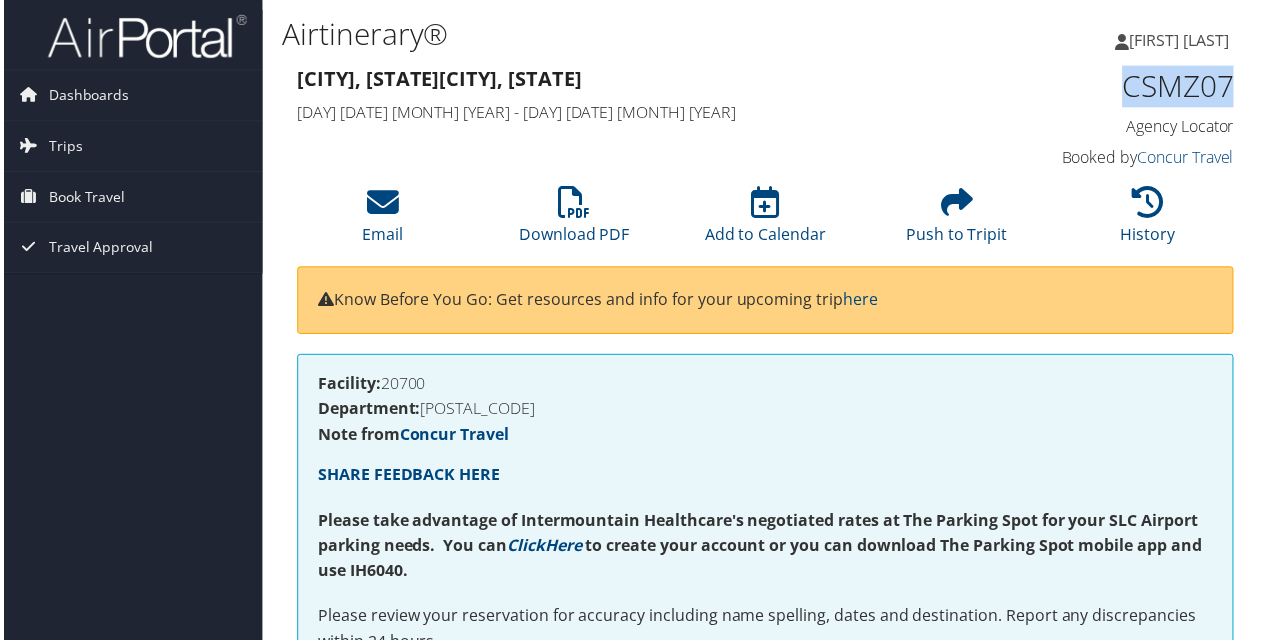 drag, startPoint x: 1106, startPoint y: 77, endPoint x: 1228, endPoint y: 82, distance: 122.10242 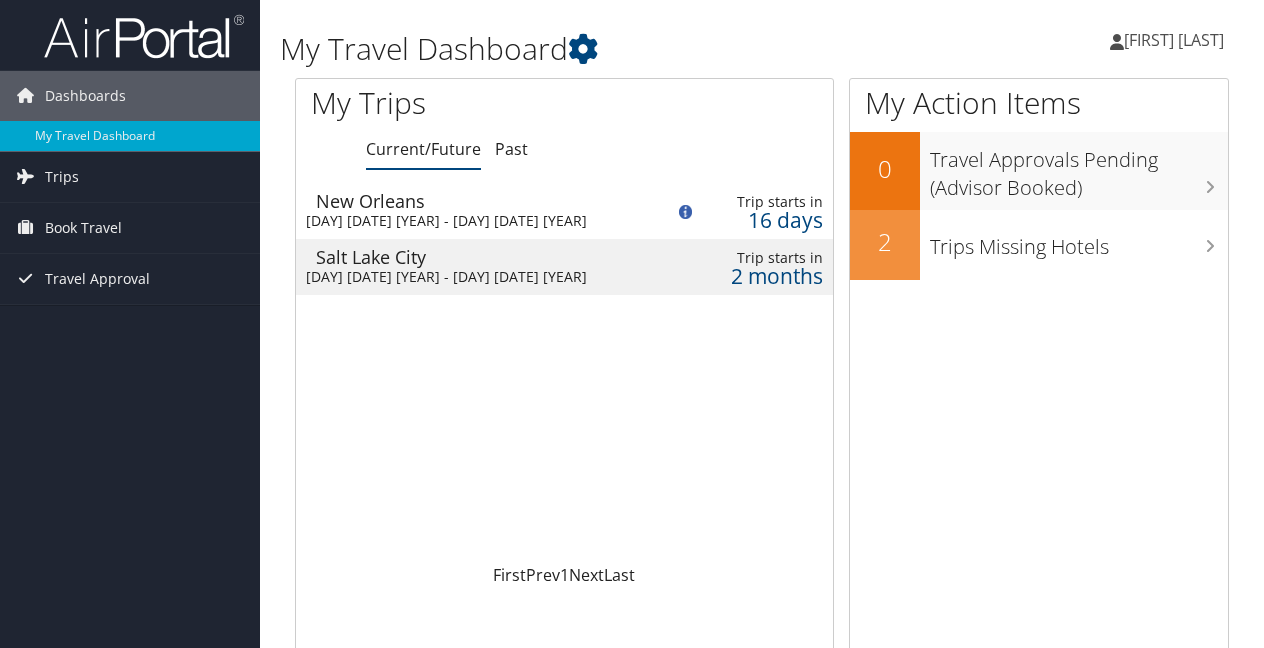 scroll, scrollTop: 0, scrollLeft: 0, axis: both 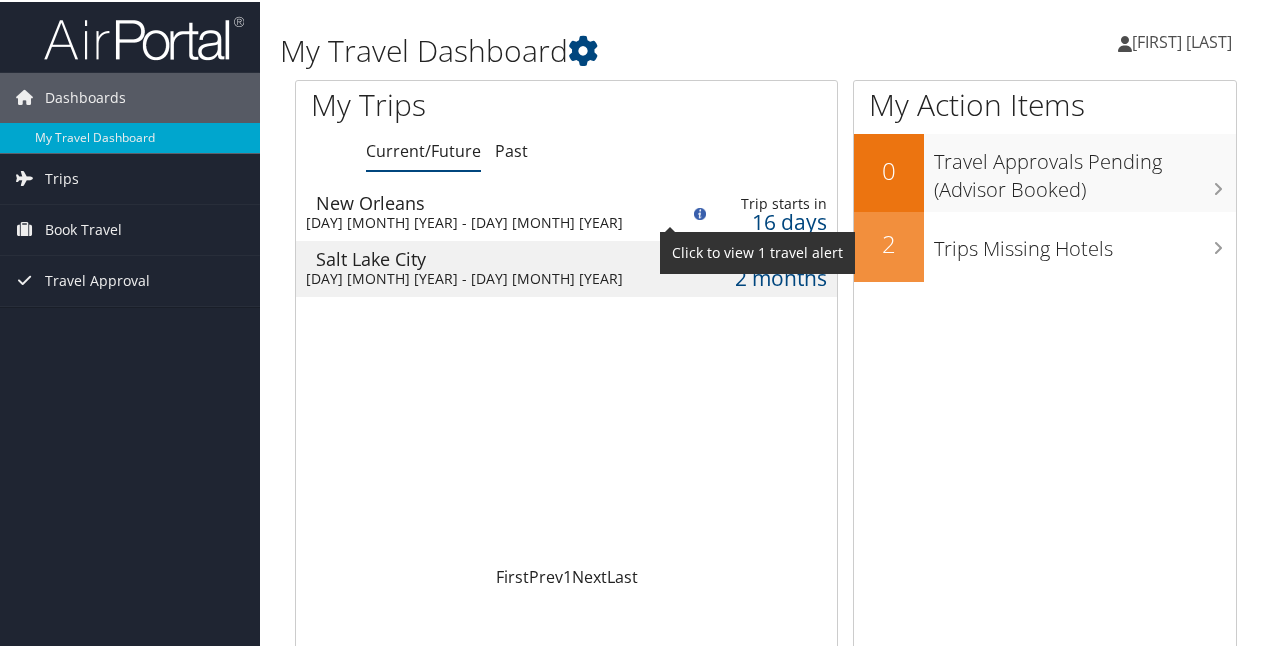click at bounding box center (700, 212) 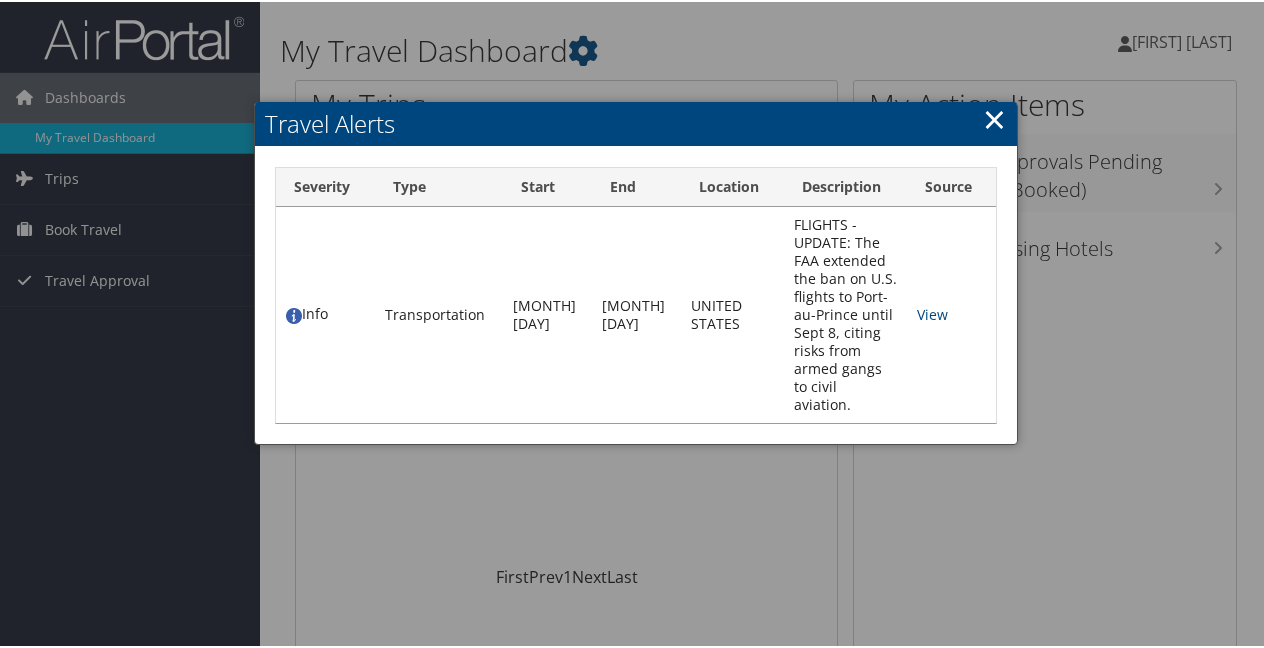 click on "×" at bounding box center (994, 117) 